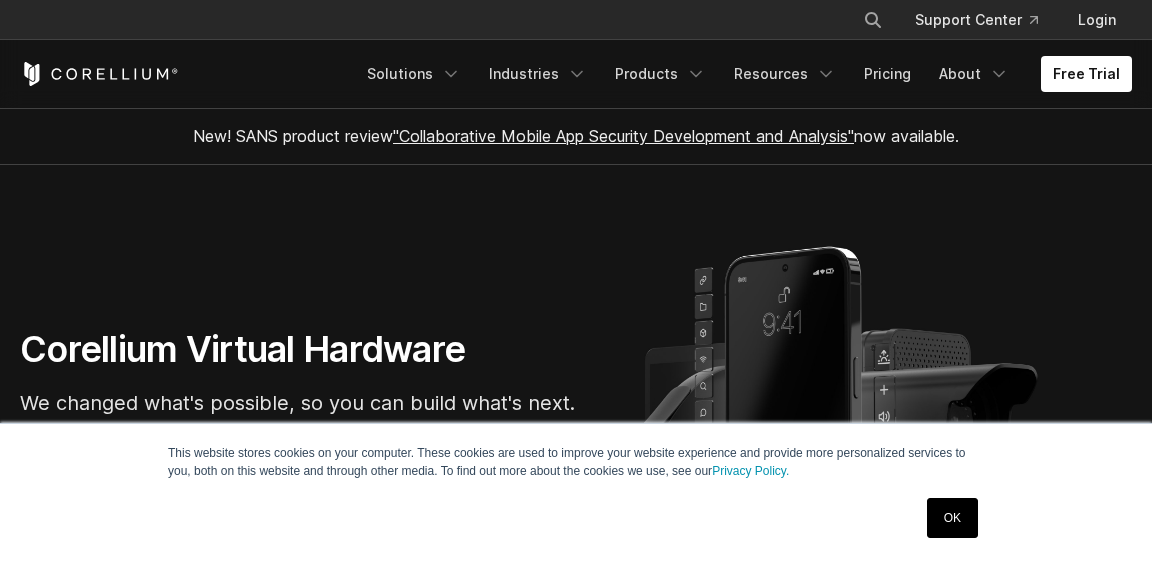 scroll, scrollTop: 0, scrollLeft: 0, axis: both 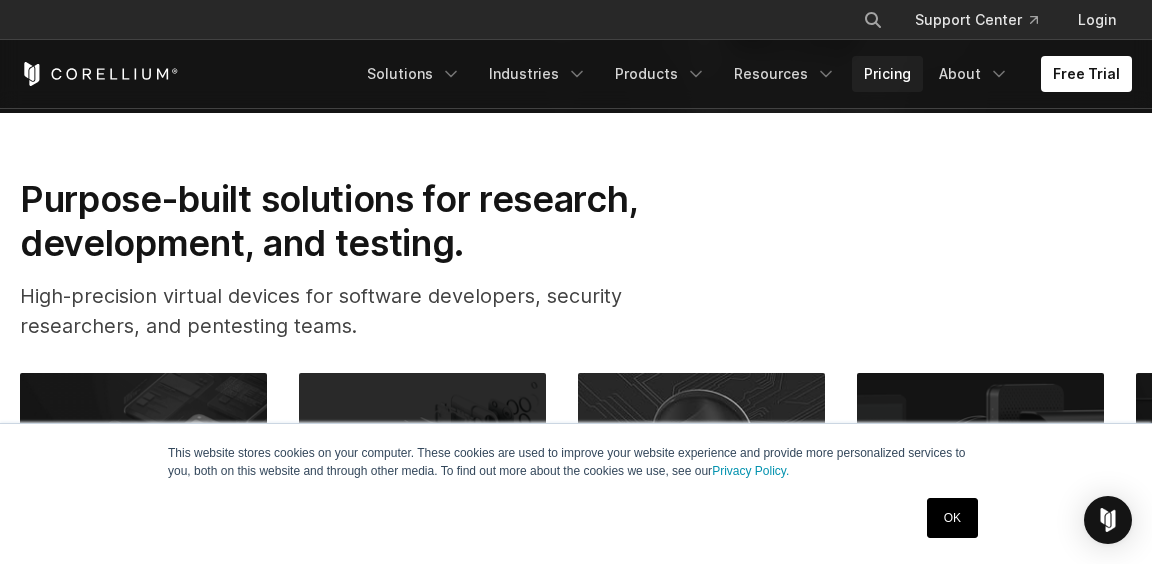 click on "Pricing" at bounding box center (887, 74) 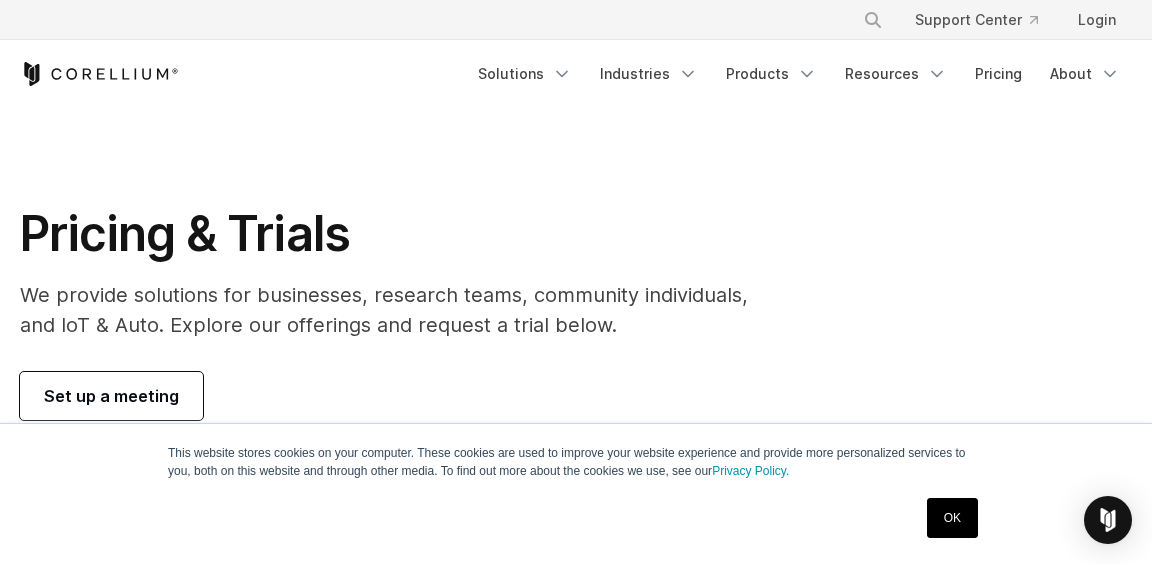 scroll, scrollTop: 0, scrollLeft: 0, axis: both 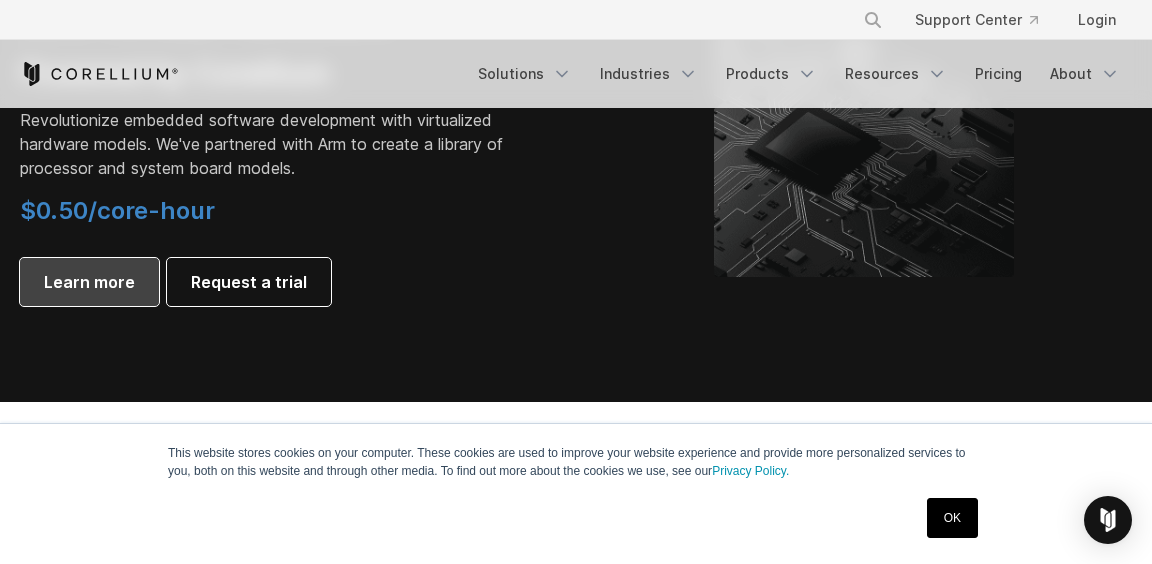 click on "Learn more" at bounding box center [89, 282] 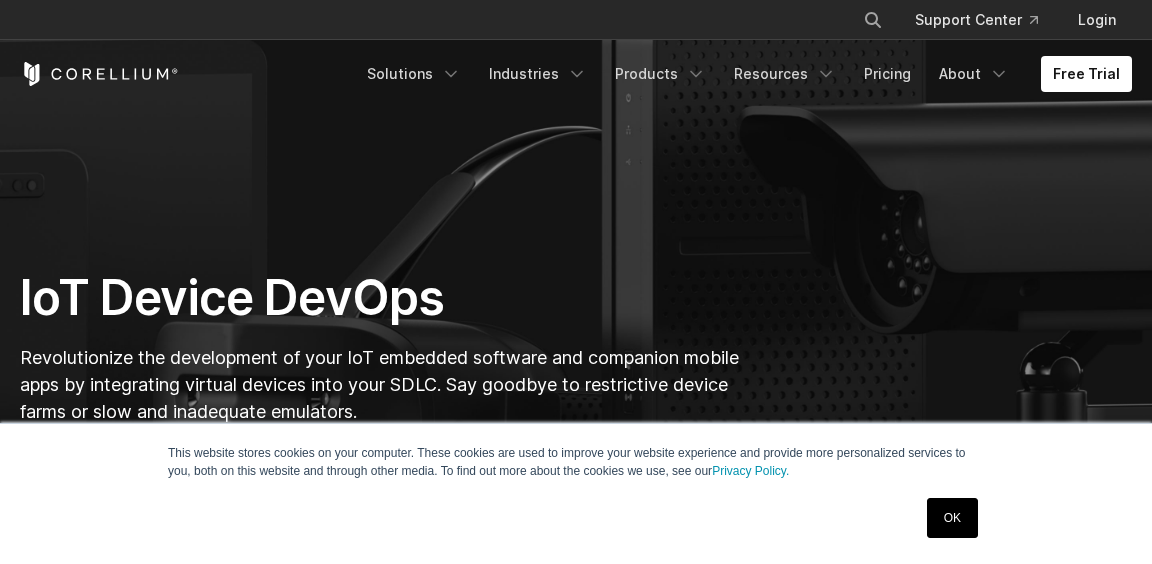 scroll, scrollTop: 0, scrollLeft: 0, axis: both 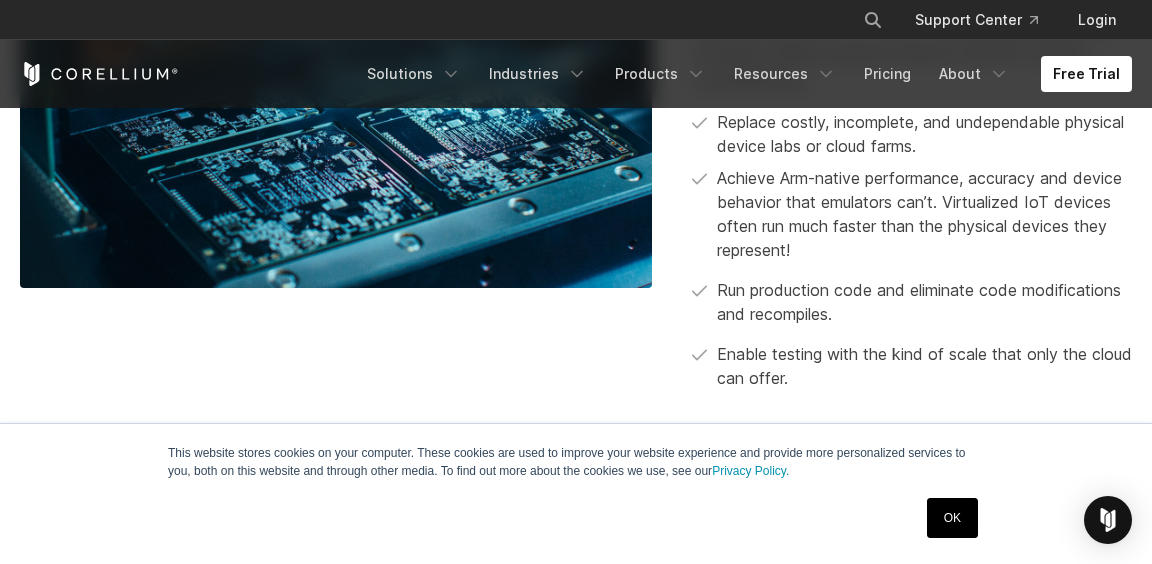 click on "OK" at bounding box center (952, 518) 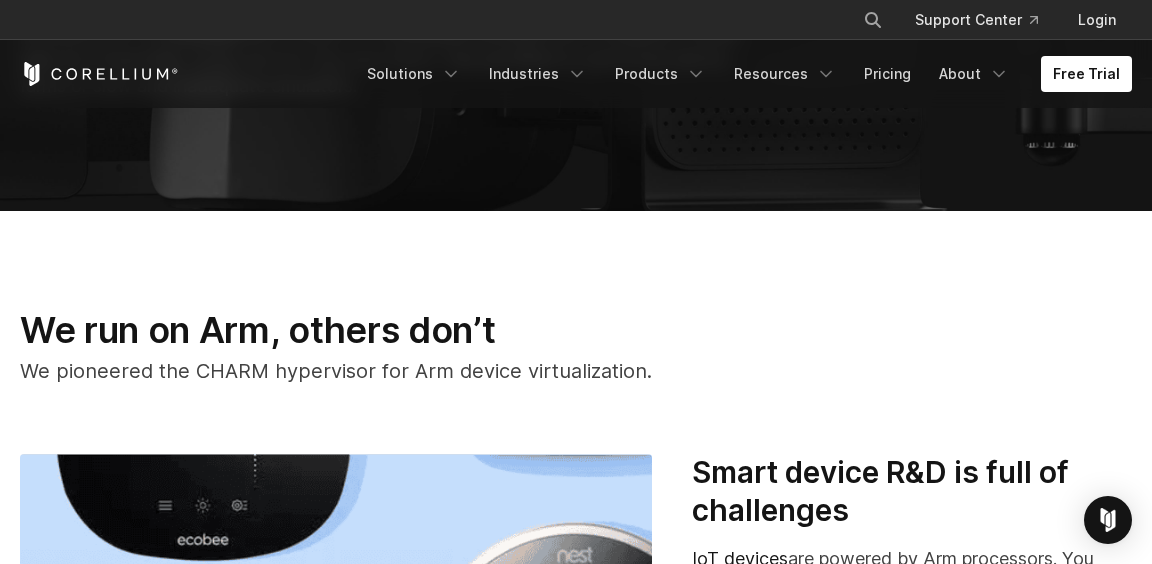 scroll, scrollTop: 262, scrollLeft: 0, axis: vertical 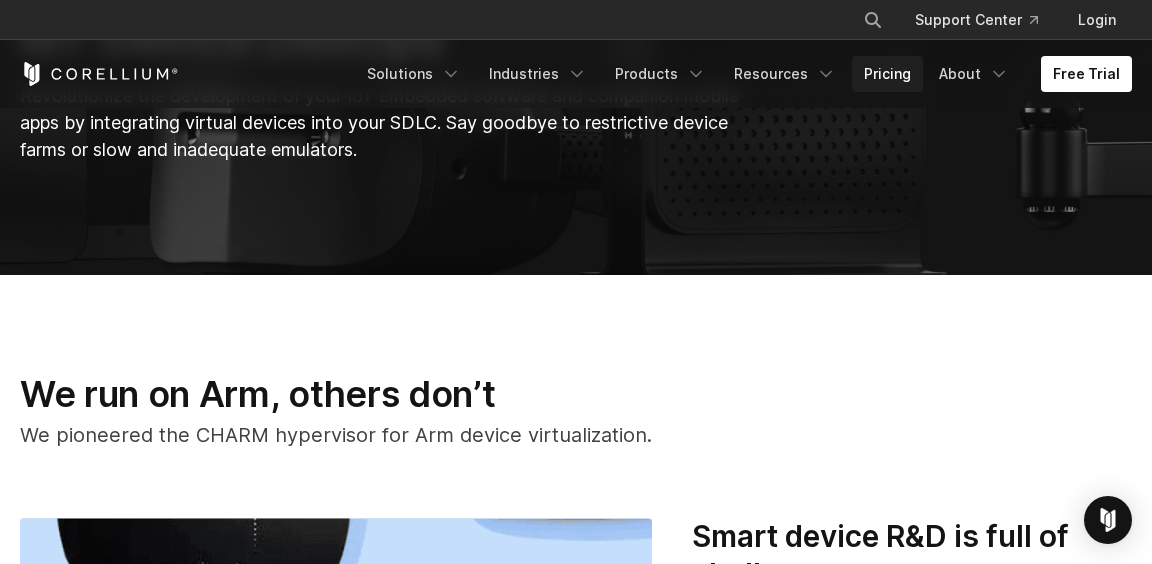click on "Pricing" at bounding box center (887, 74) 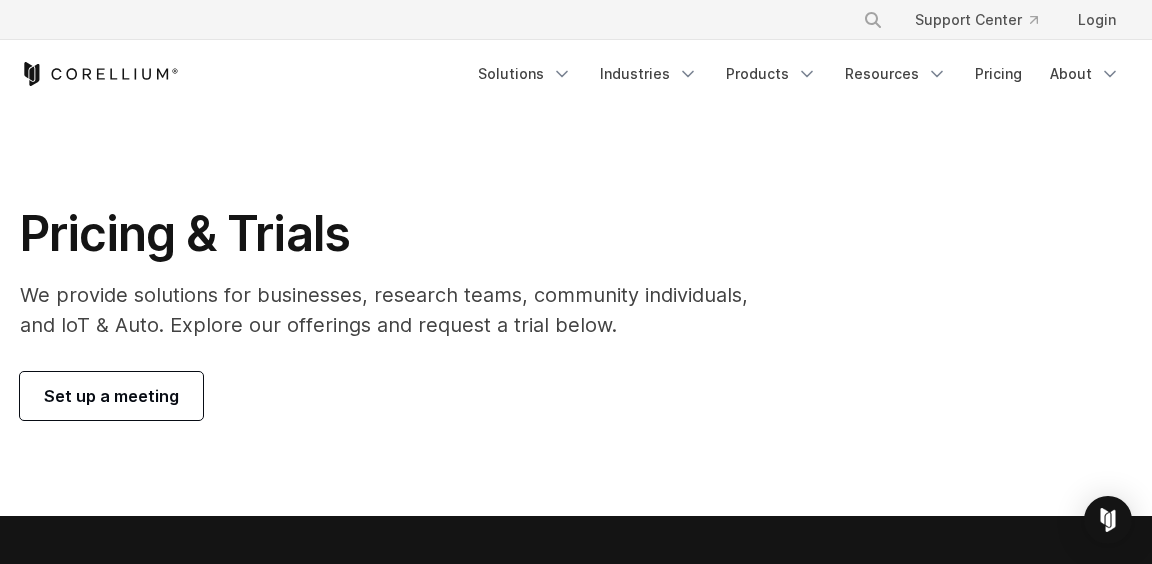 scroll, scrollTop: 0, scrollLeft: 0, axis: both 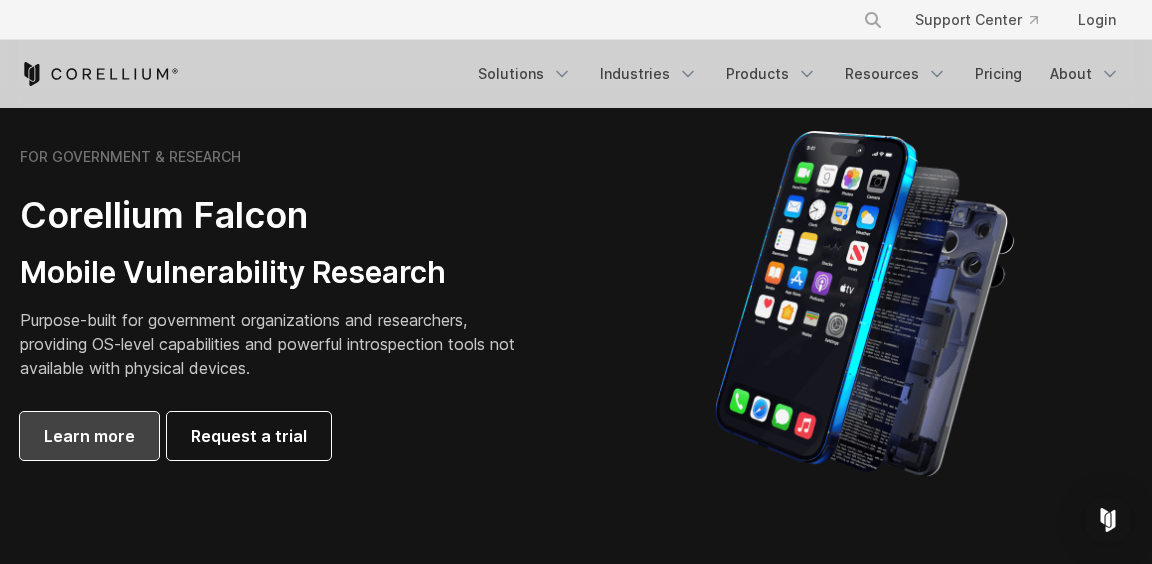 click on "Learn more" at bounding box center (89, 436) 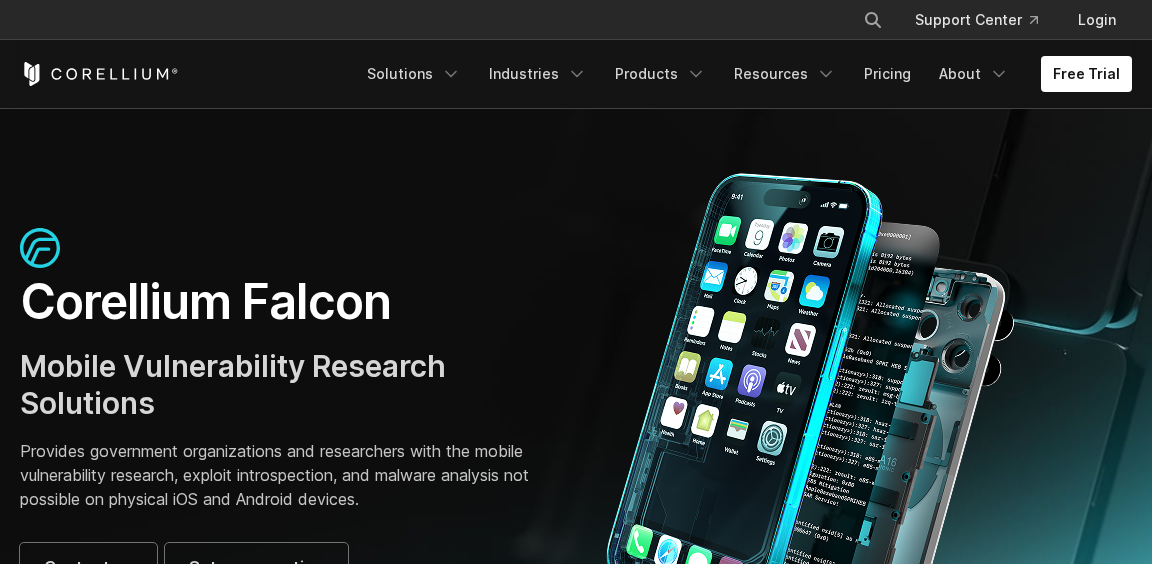 scroll, scrollTop: 0, scrollLeft: 0, axis: both 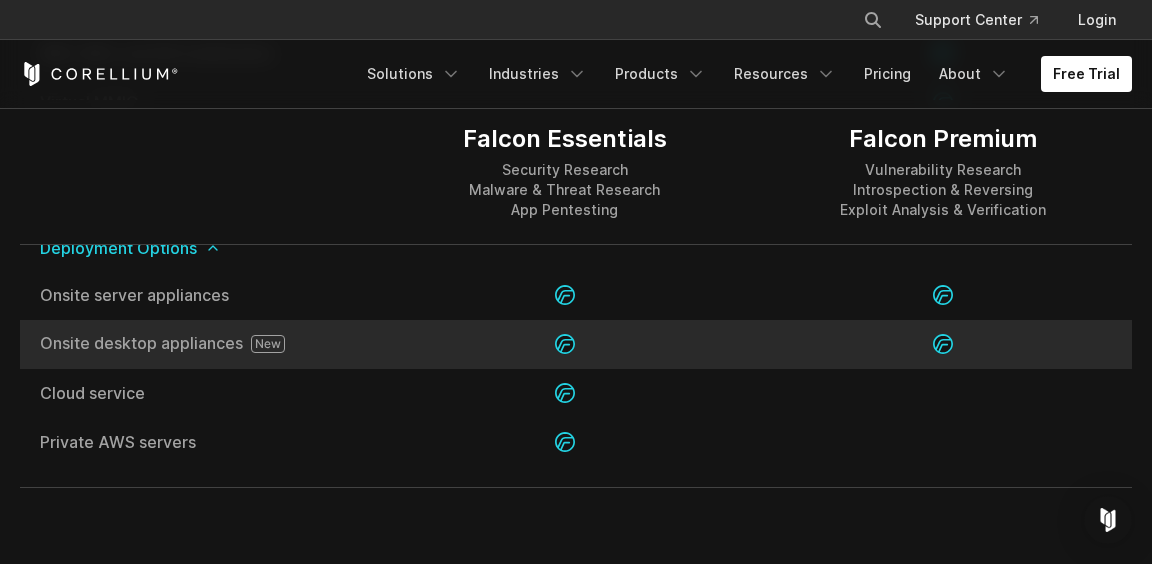 click on "Onsite desktop appliances" at bounding box center (198, 344) 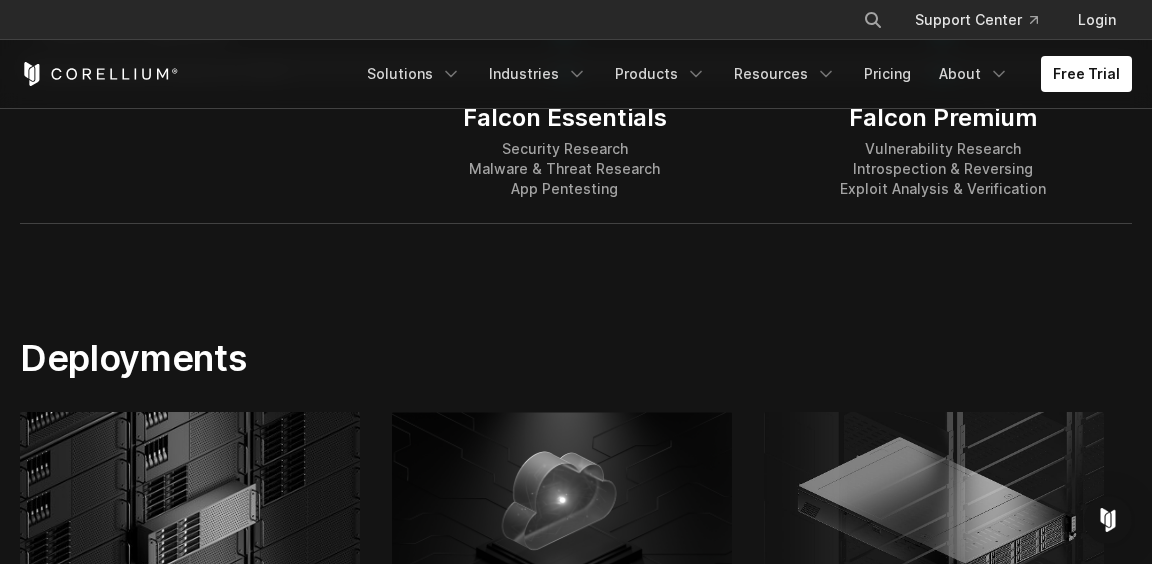 scroll, scrollTop: 4737, scrollLeft: 1, axis: both 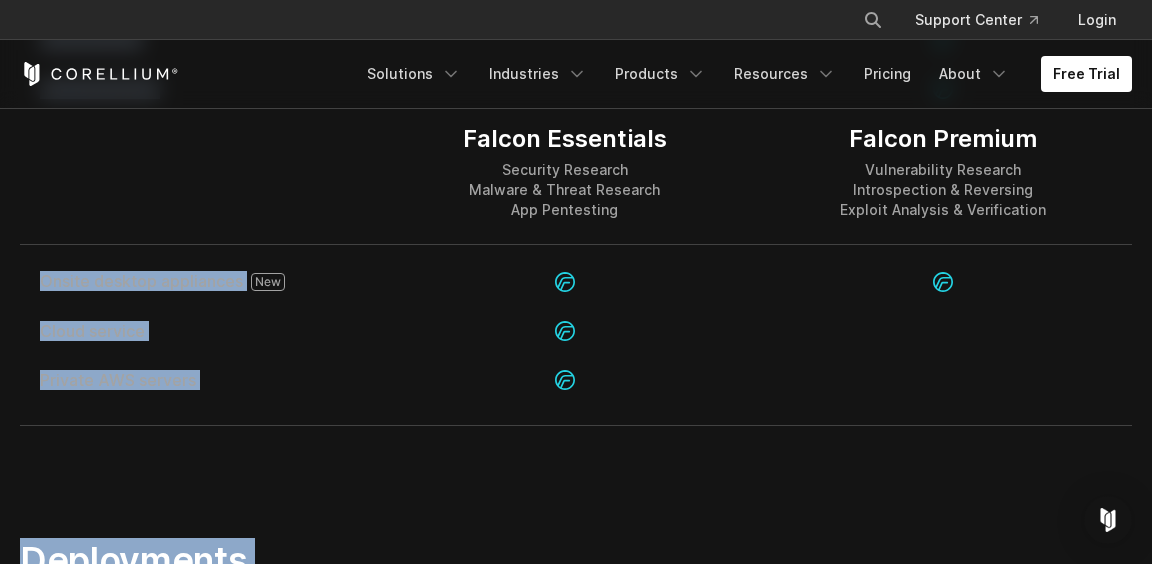 drag, startPoint x: 243, startPoint y: 337, endPoint x: 243, endPoint y: -105, distance: 442 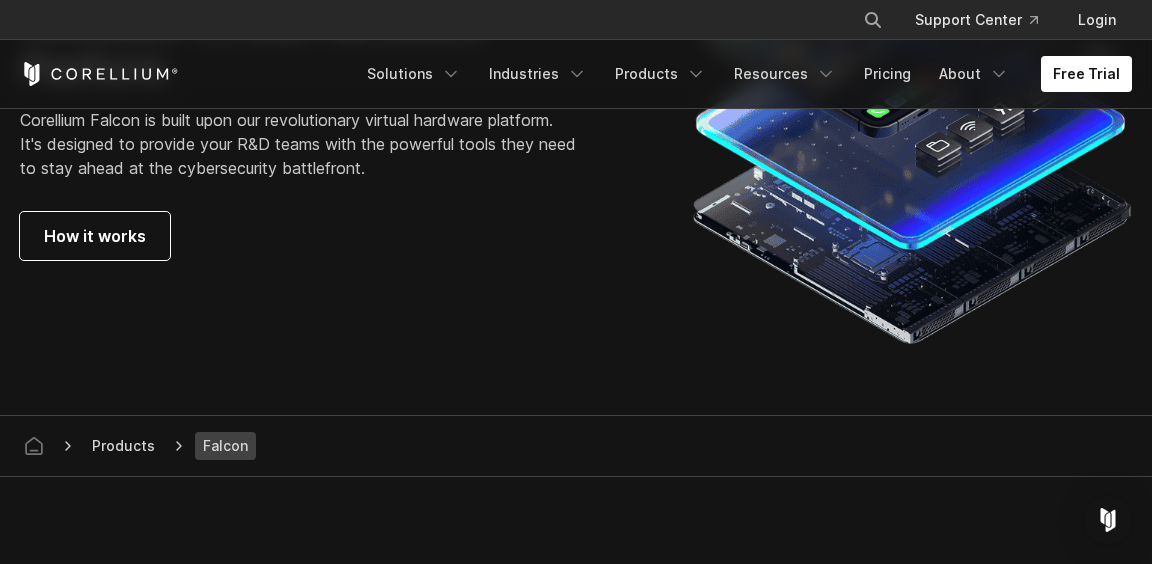 click on "Corellium Virtual Hardware Platform
Corellium Falcon is built upon our revolutionary virtual hardware platform. It's designed to provide your R&D teams with the powerful tools they need to stay ahead at the cybersecurity battlefront.
How it works" at bounding box center [576, 131] 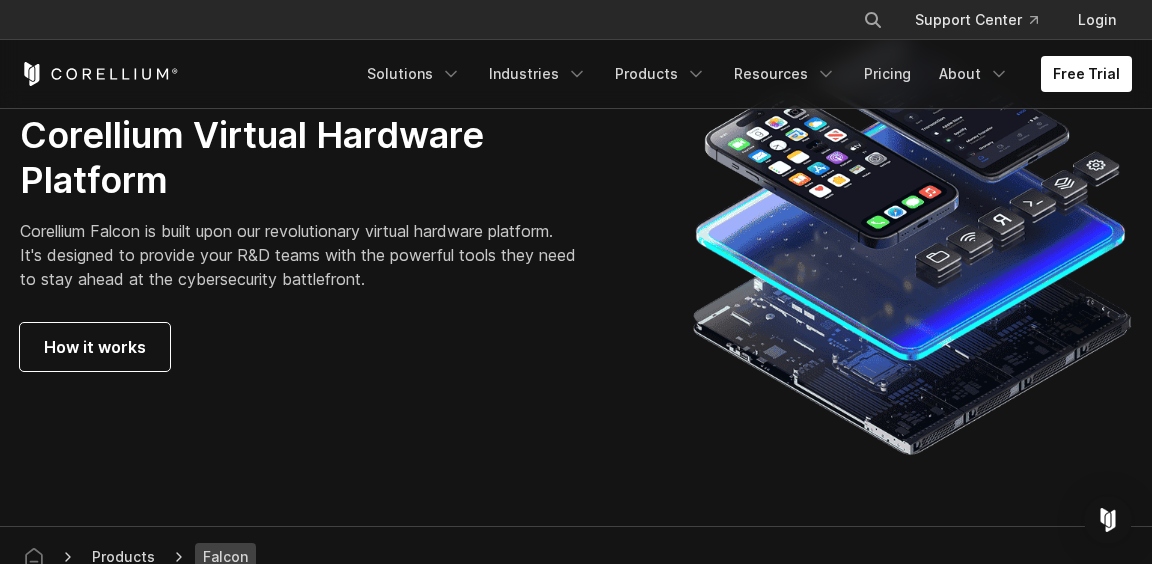 scroll, scrollTop: 5642, scrollLeft: 0, axis: vertical 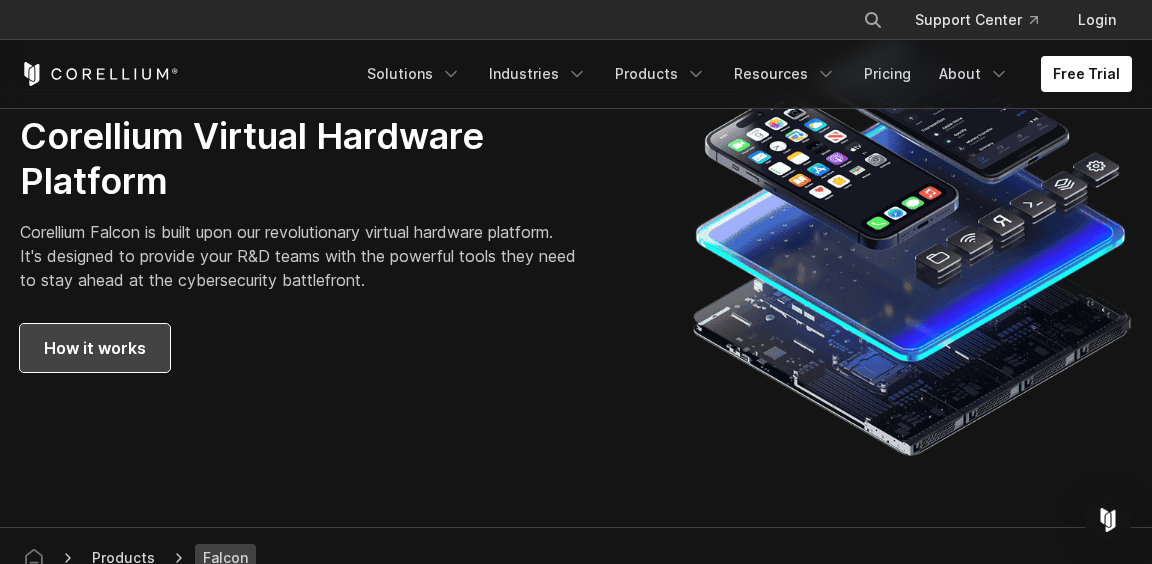 click on "How it works" at bounding box center [95, 348] 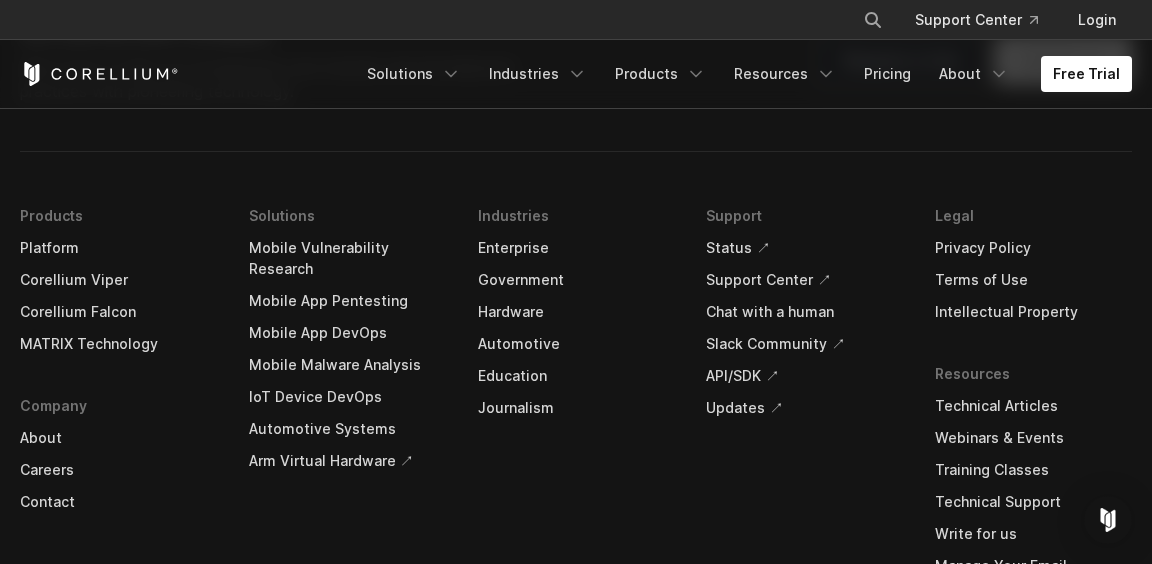 scroll, scrollTop: 6338, scrollLeft: 0, axis: vertical 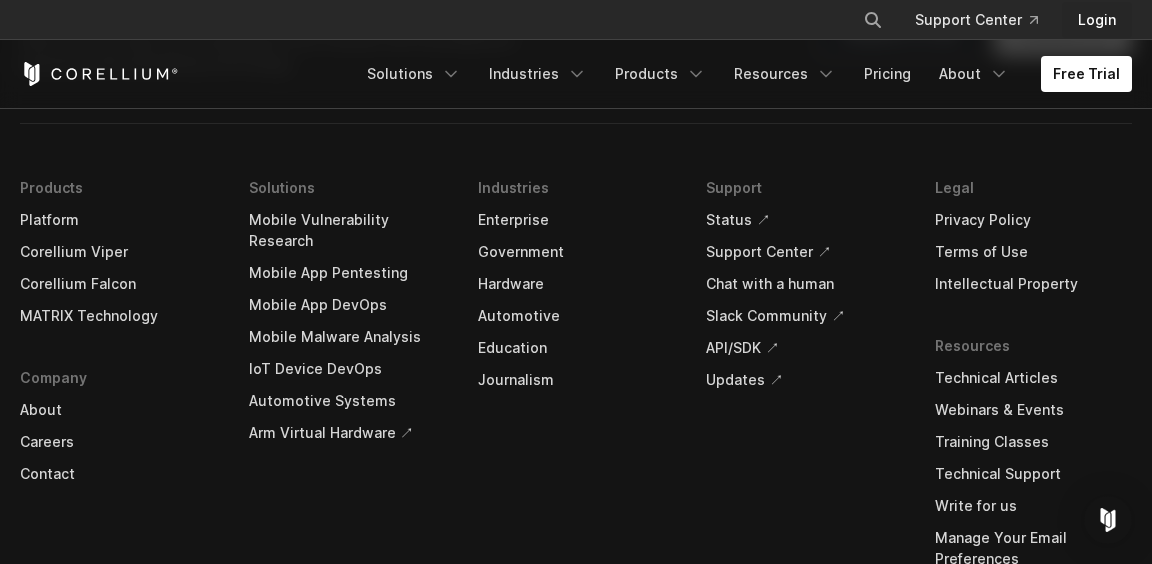 click on "Login" at bounding box center (1097, 20) 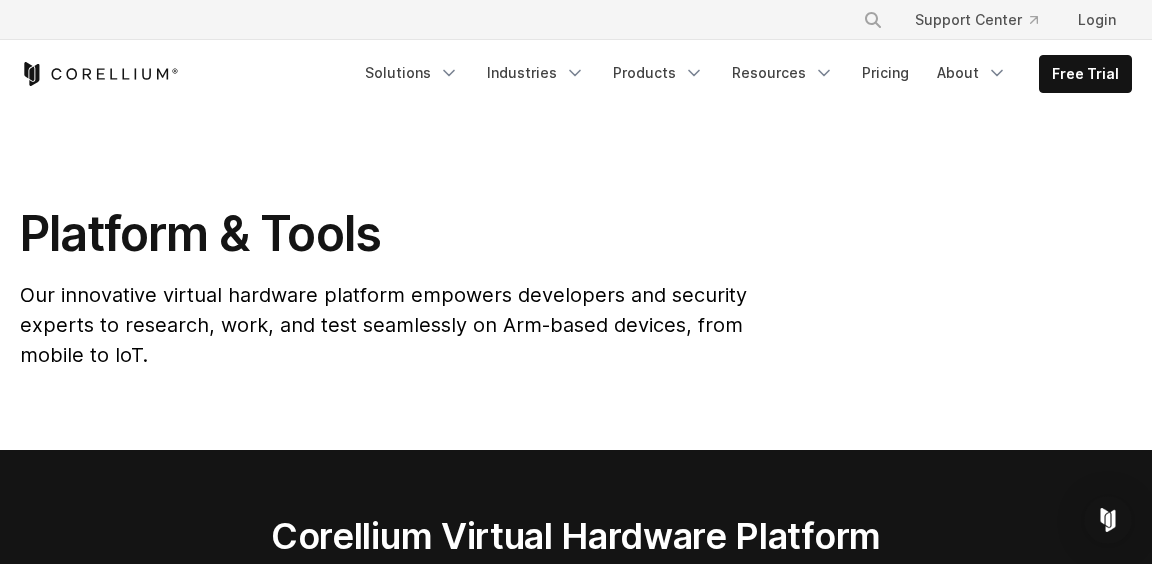 scroll, scrollTop: 0, scrollLeft: 0, axis: both 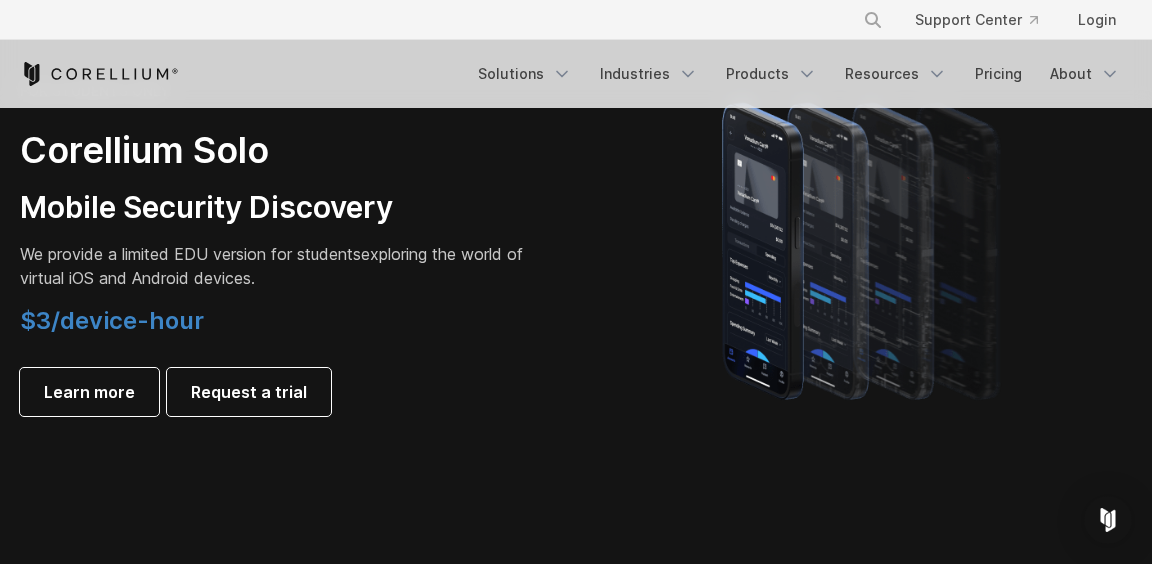 click on "We provide a limited EDU version for students" at bounding box center [190, 254] 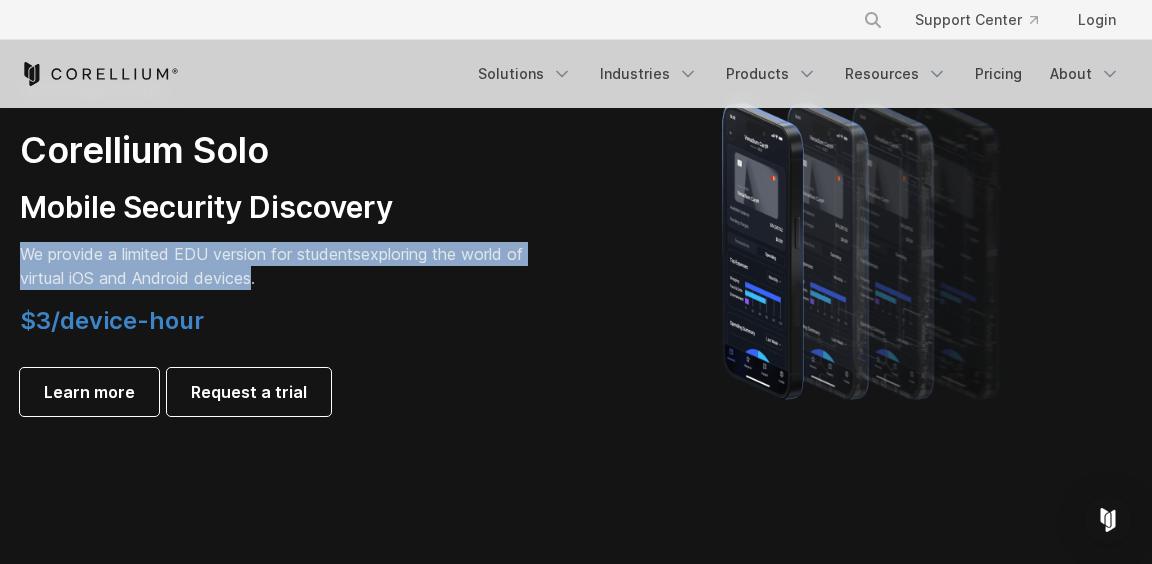 drag, startPoint x: 27, startPoint y: 255, endPoint x: 269, endPoint y: 279, distance: 243.18716 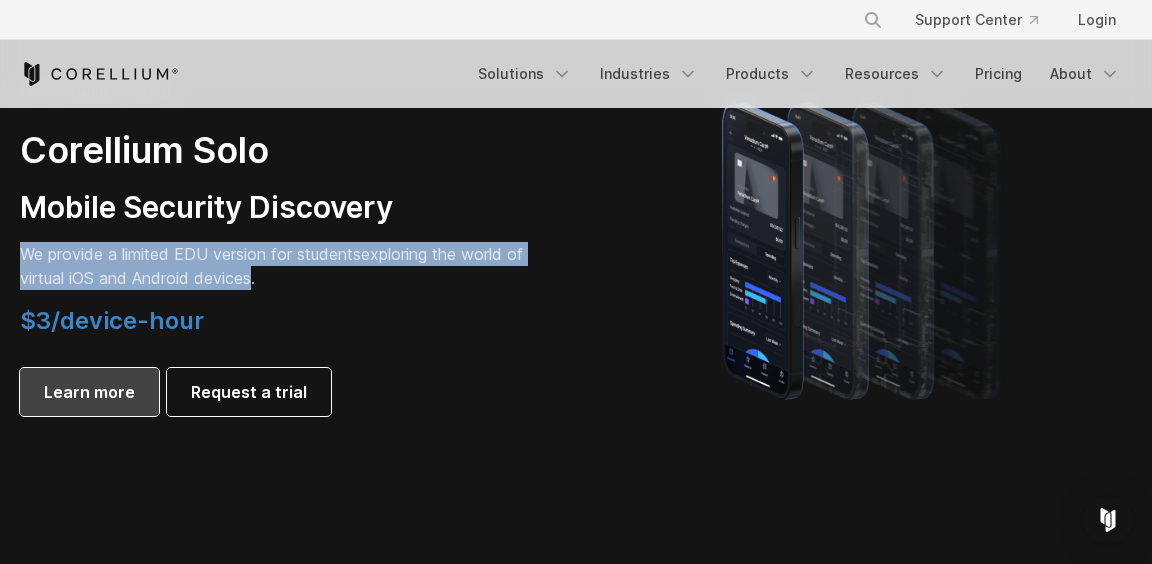 click on "Learn more" at bounding box center (89, 392) 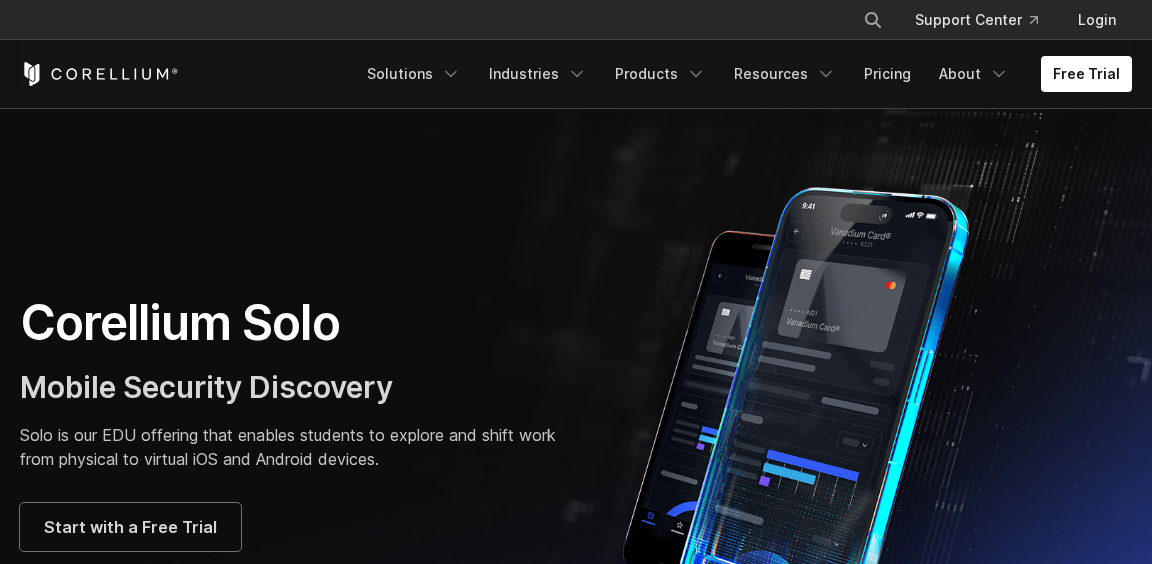 scroll, scrollTop: 0, scrollLeft: 0, axis: both 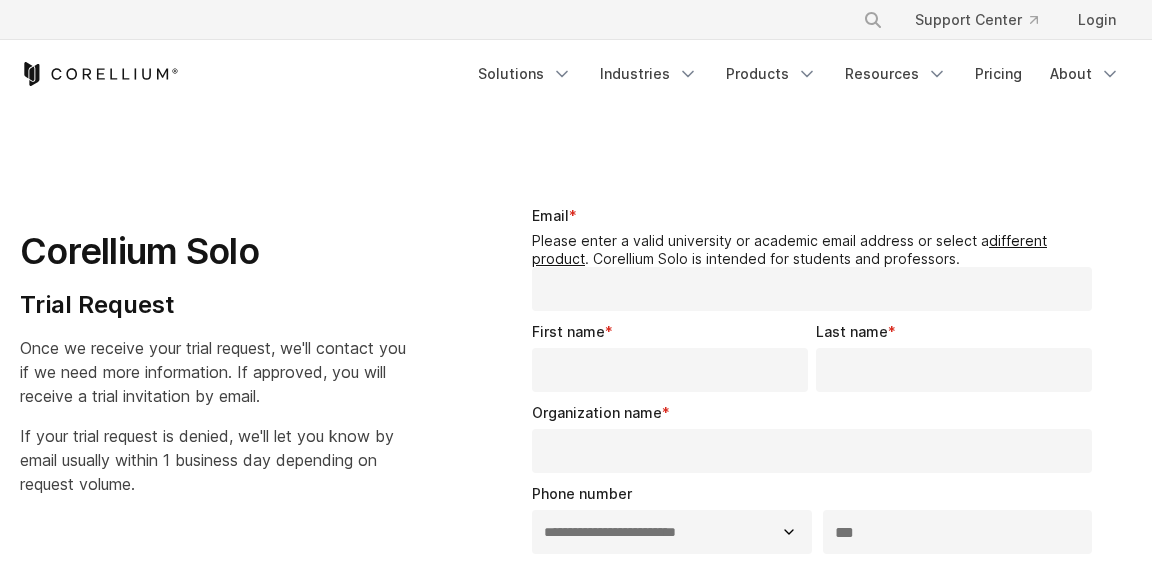 select on "**" 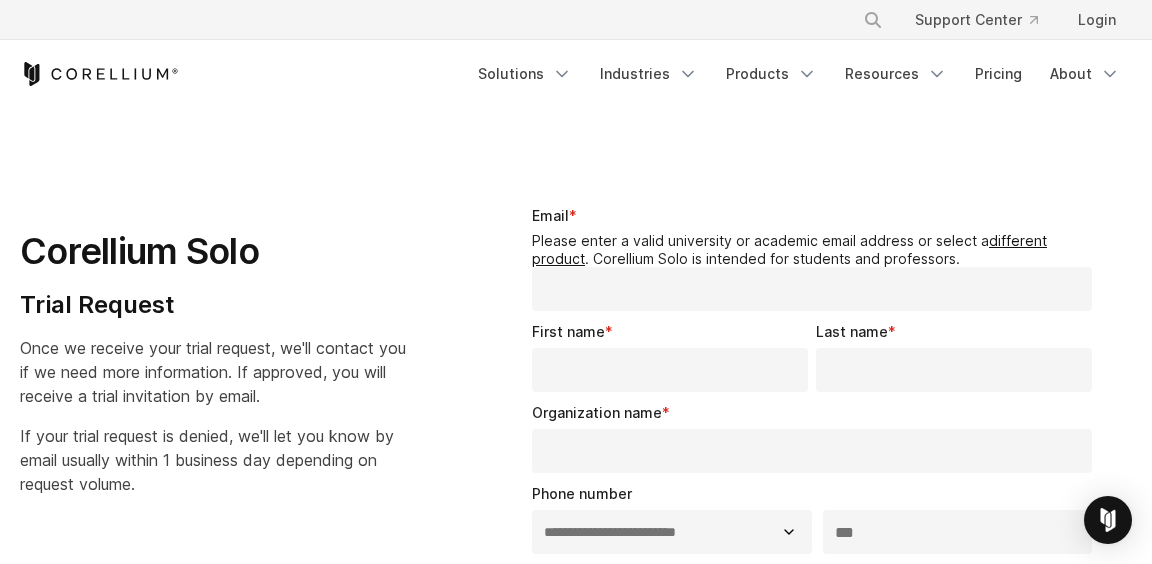 scroll, scrollTop: 0, scrollLeft: 0, axis: both 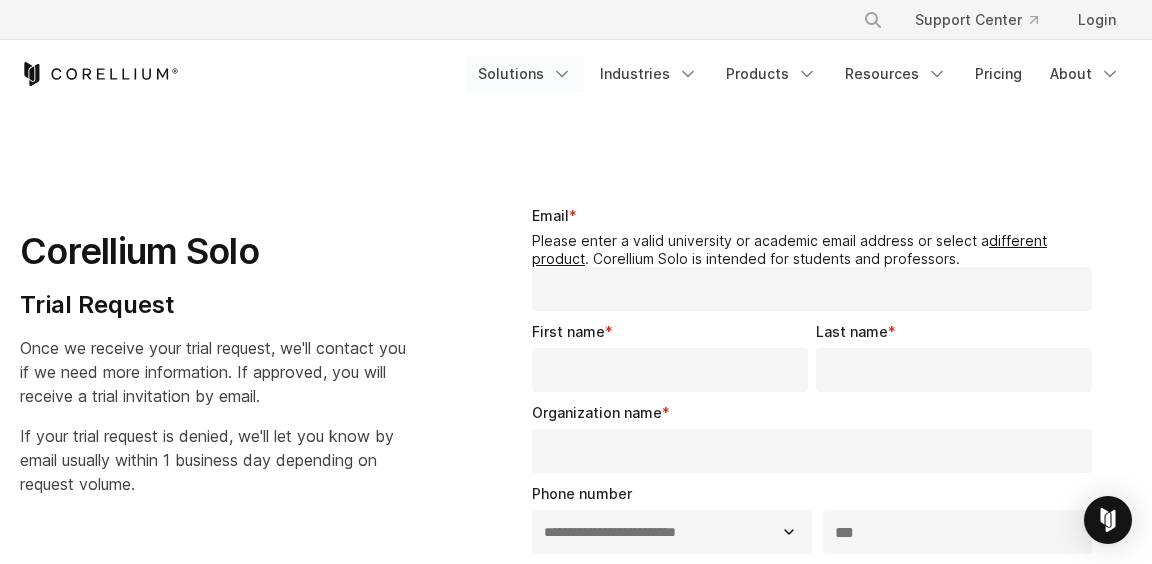 click on "Solutions" at bounding box center [525, 74] 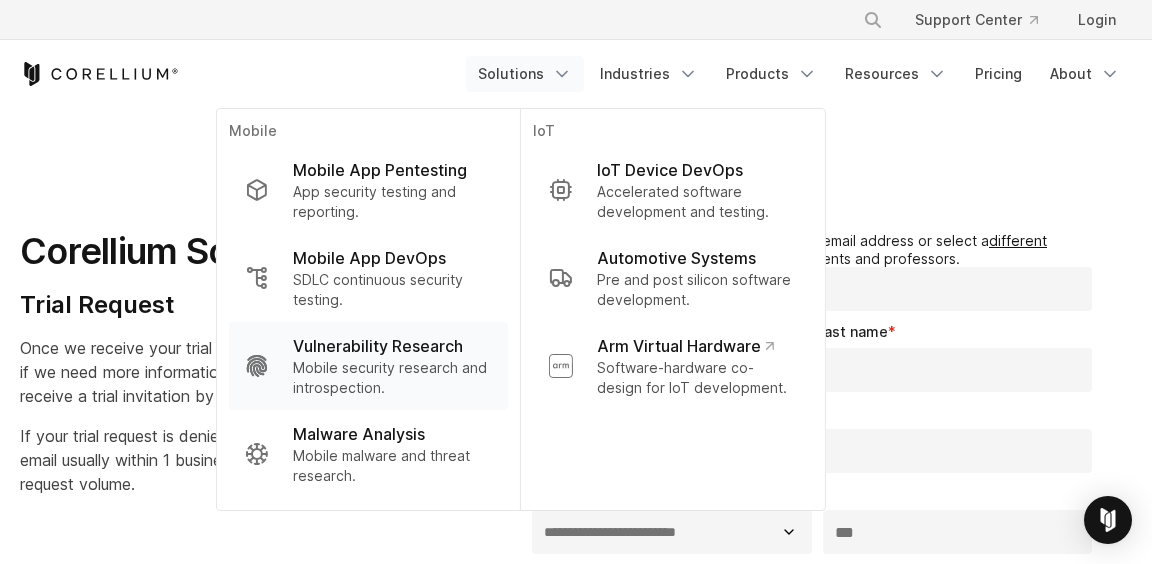 click on "Vulnerability Research" at bounding box center (378, 346) 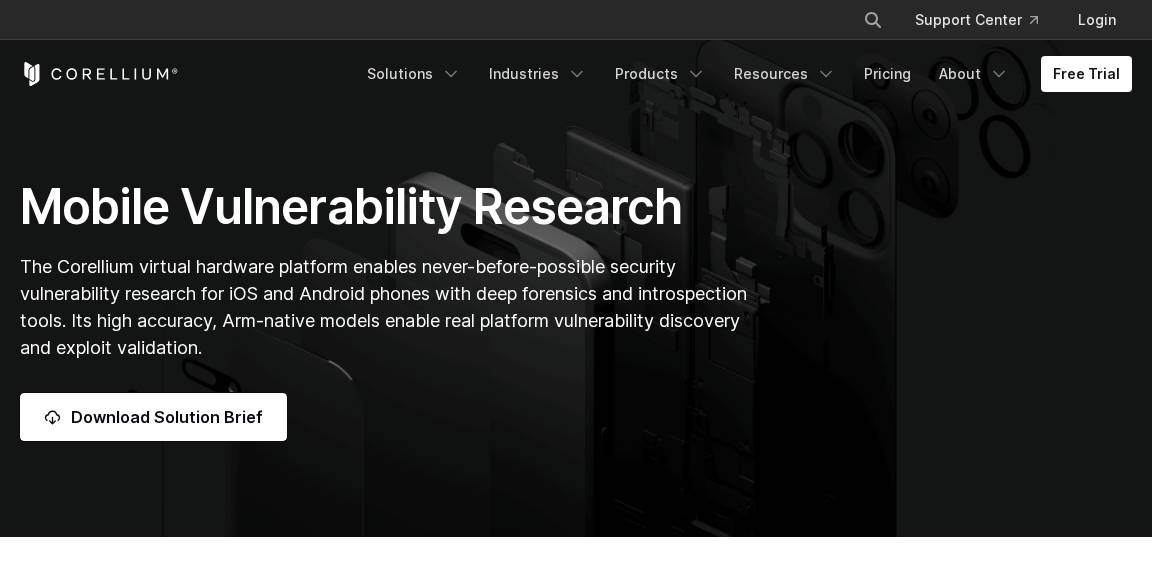 scroll, scrollTop: 0, scrollLeft: 0, axis: both 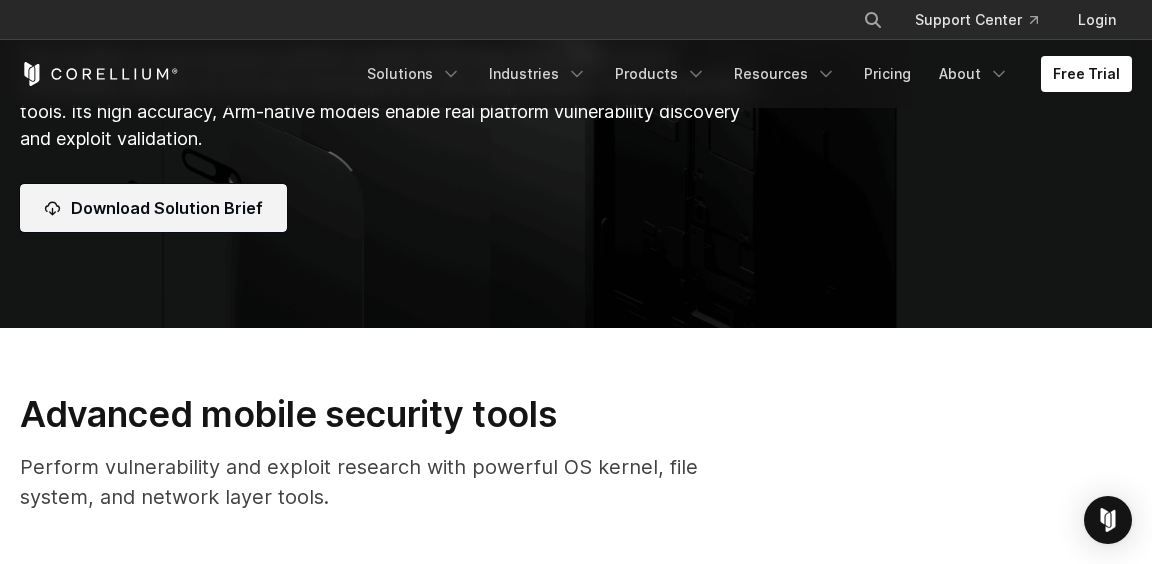 click on "Download Solution Brief" at bounding box center (167, 208) 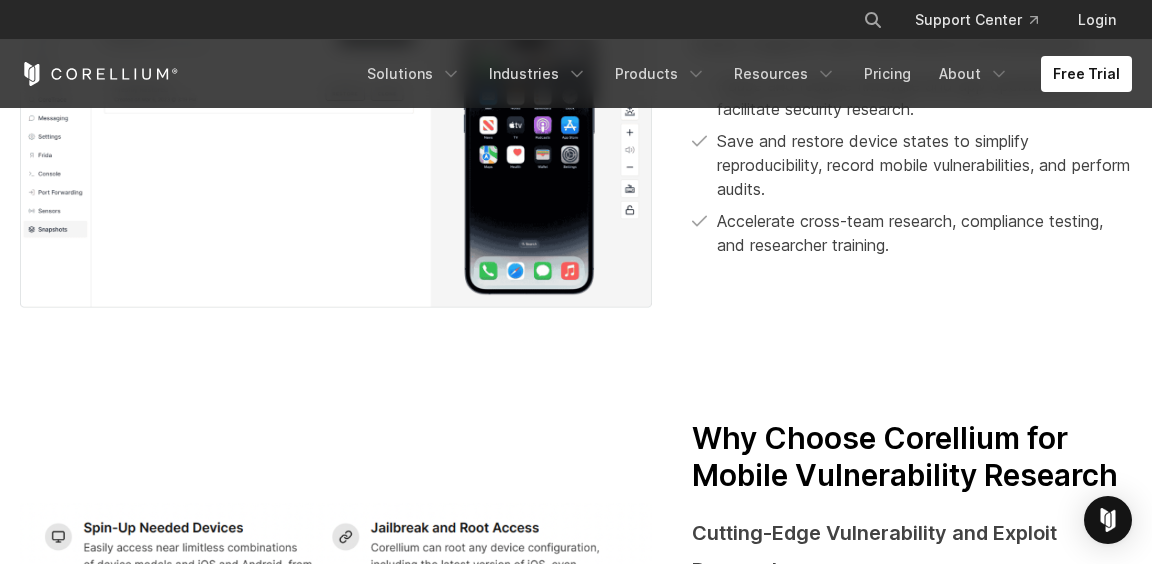 scroll, scrollTop: 2792, scrollLeft: 0, axis: vertical 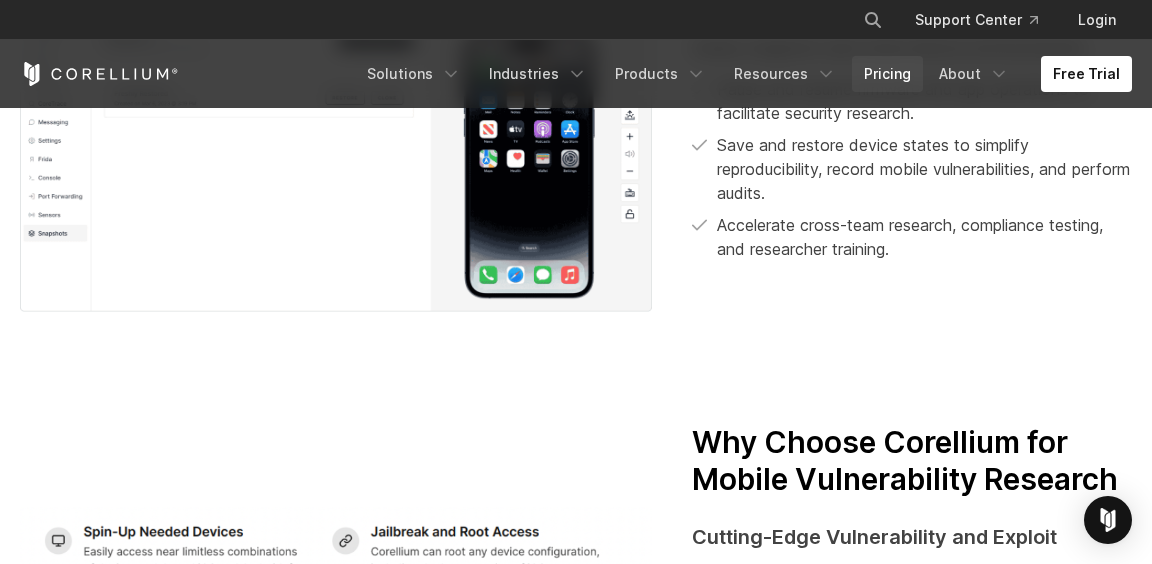 click on "Pricing" at bounding box center [887, 74] 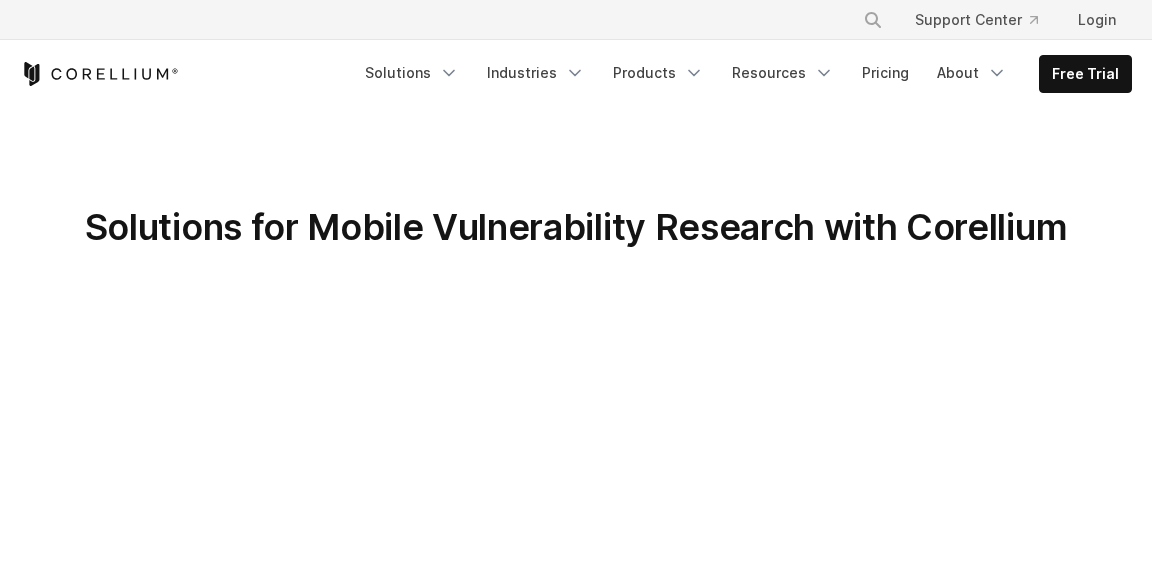 scroll, scrollTop: 0, scrollLeft: 0, axis: both 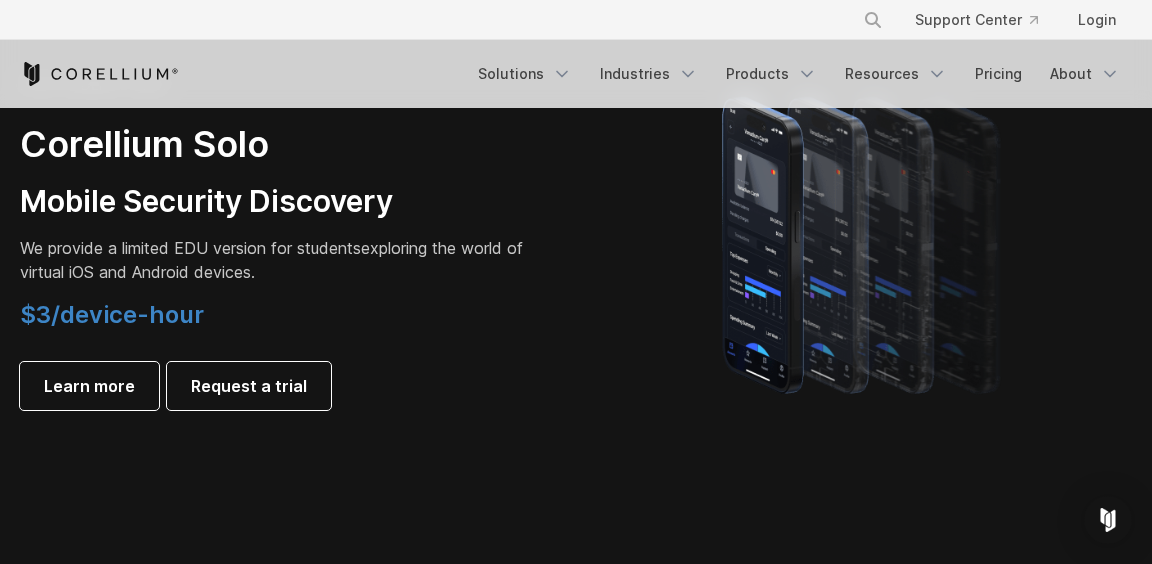 click on "Mobile Security Discovery" at bounding box center [274, 202] 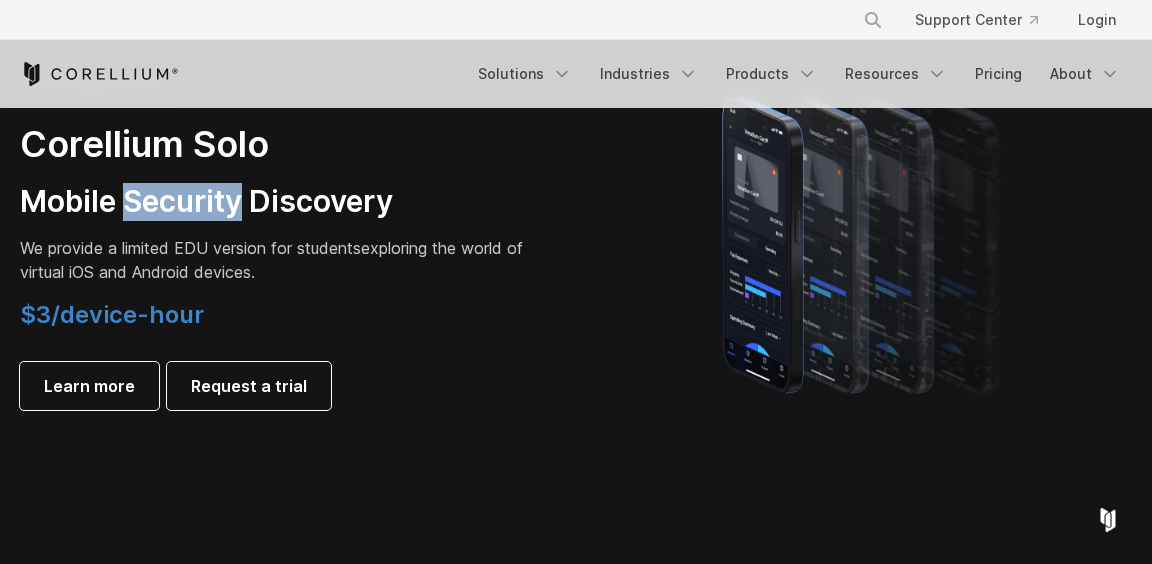 click on "Mobile Security Discovery" at bounding box center [274, 202] 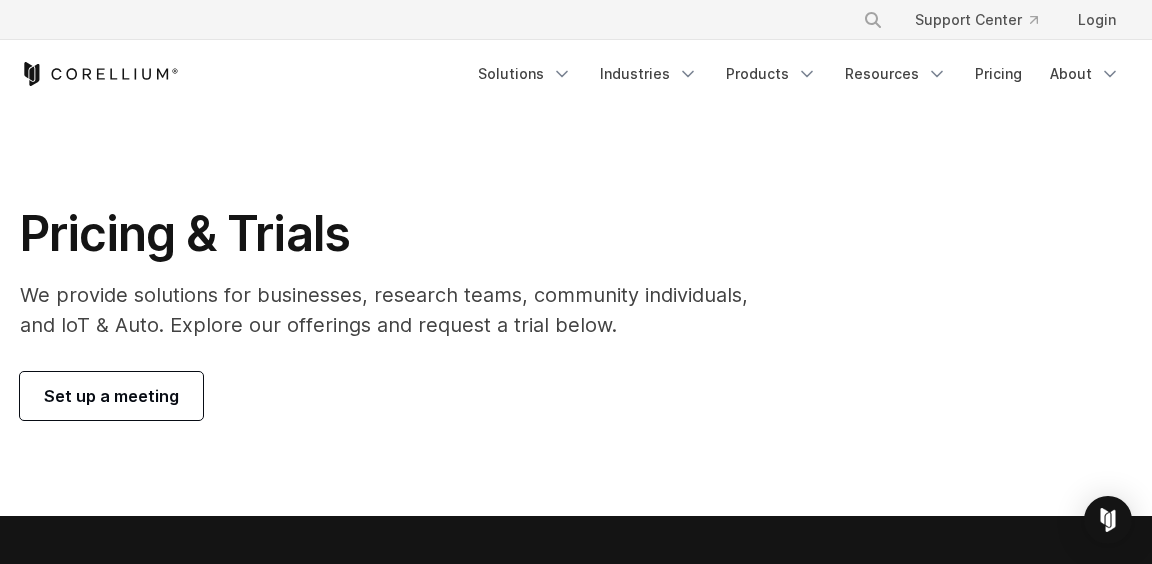 scroll, scrollTop: 0, scrollLeft: 0, axis: both 